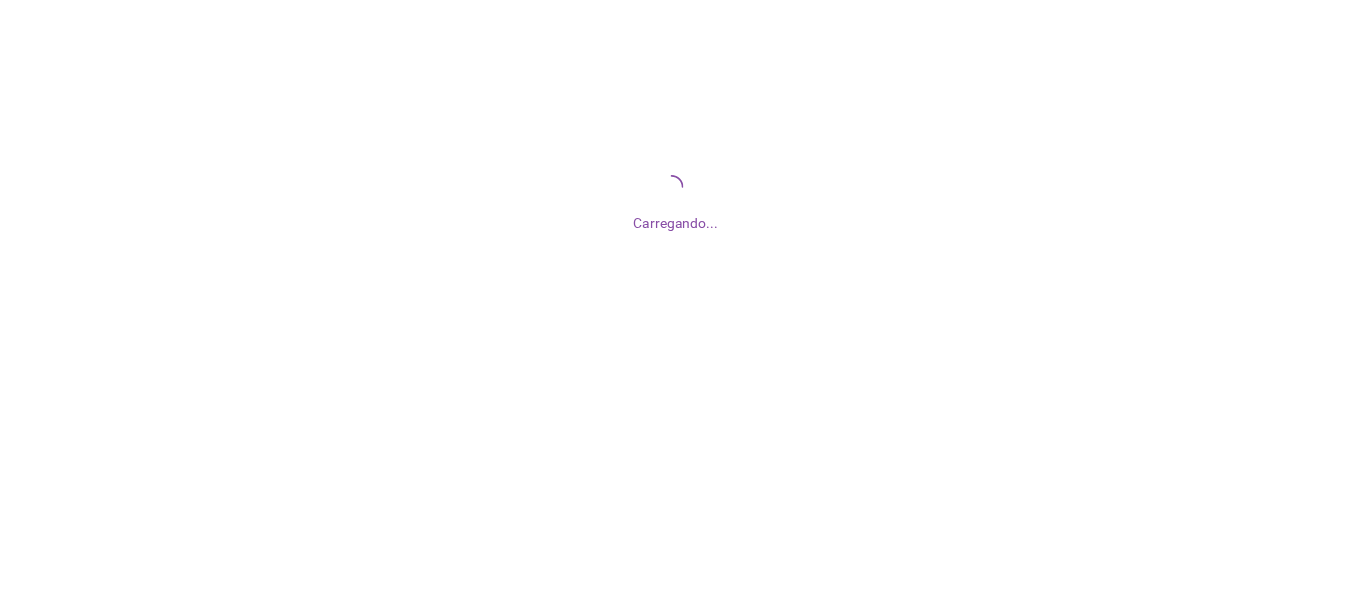 scroll, scrollTop: 0, scrollLeft: 0, axis: both 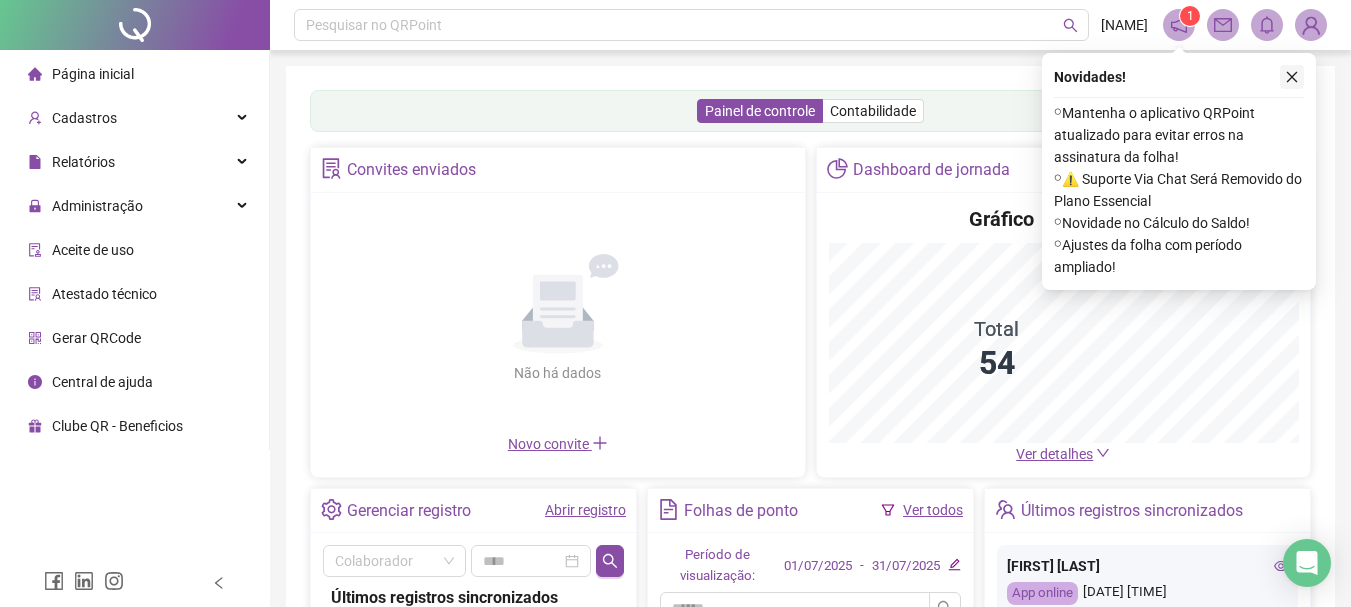 click 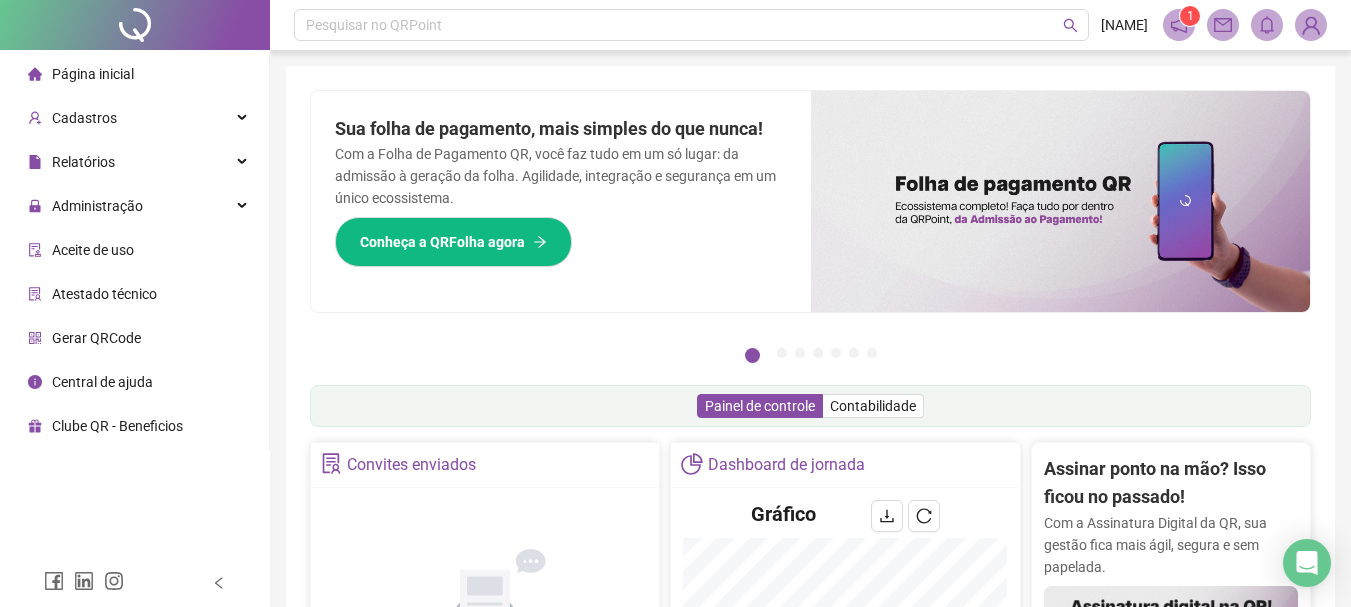 click on "Gerar QRCode" at bounding box center (96, 338) 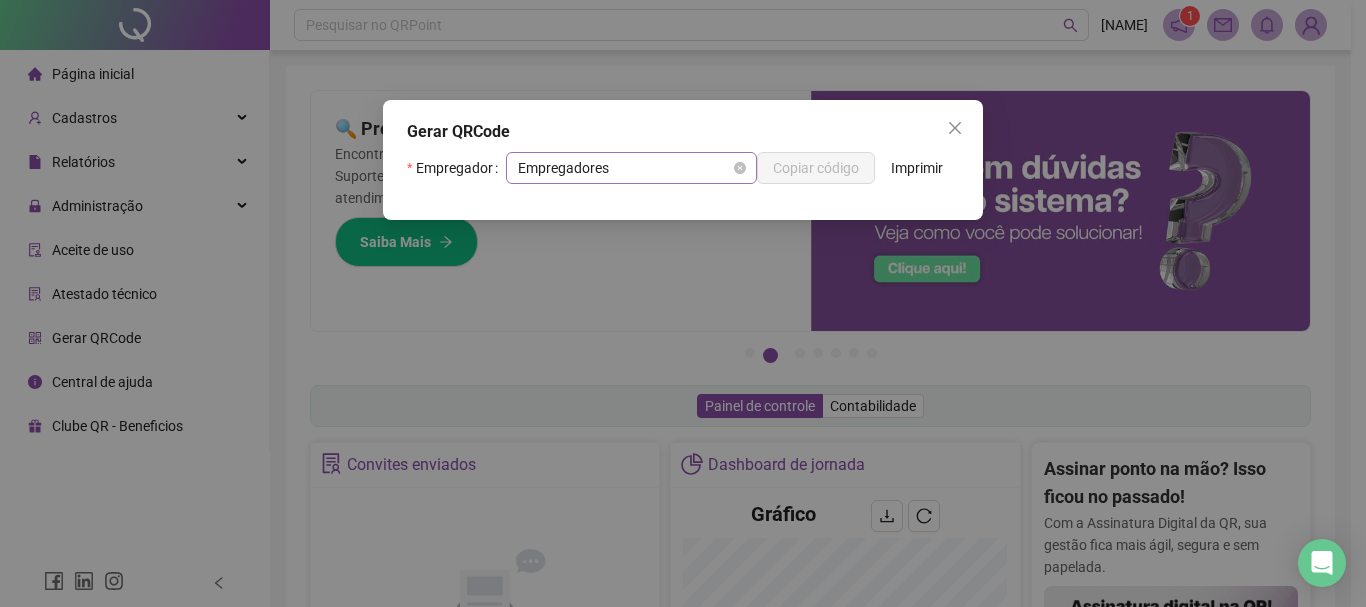 click on "Empregadores" at bounding box center (631, 168) 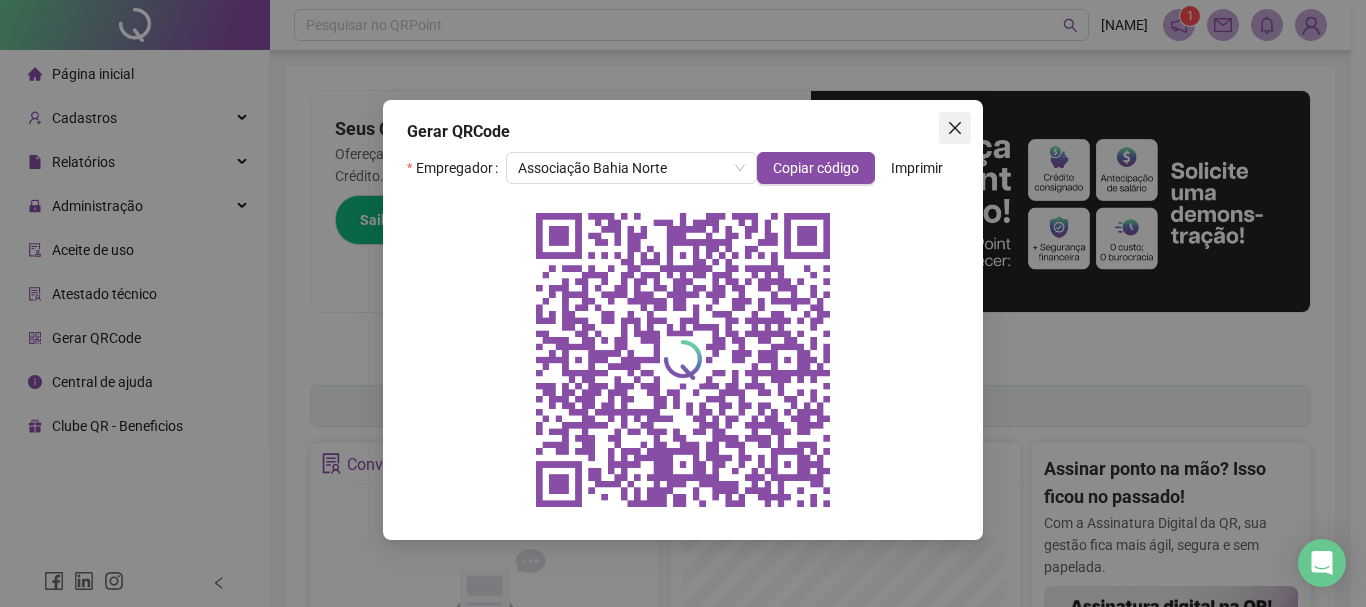 click 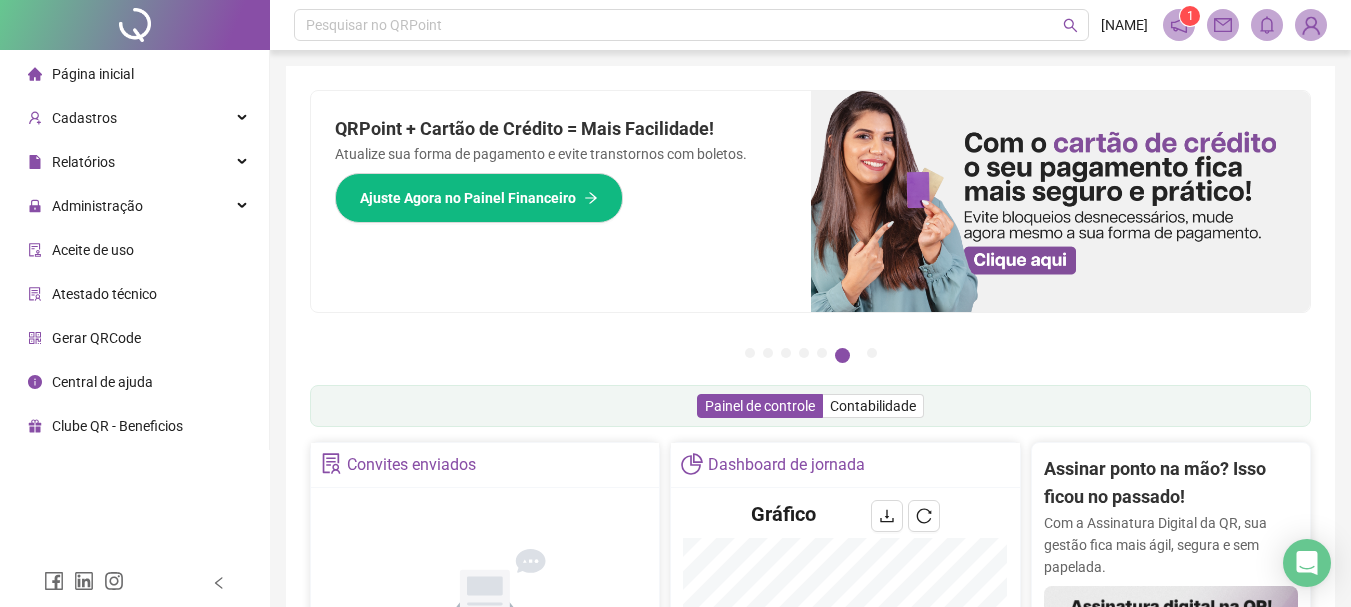 click on "Página inicial" at bounding box center [93, 74] 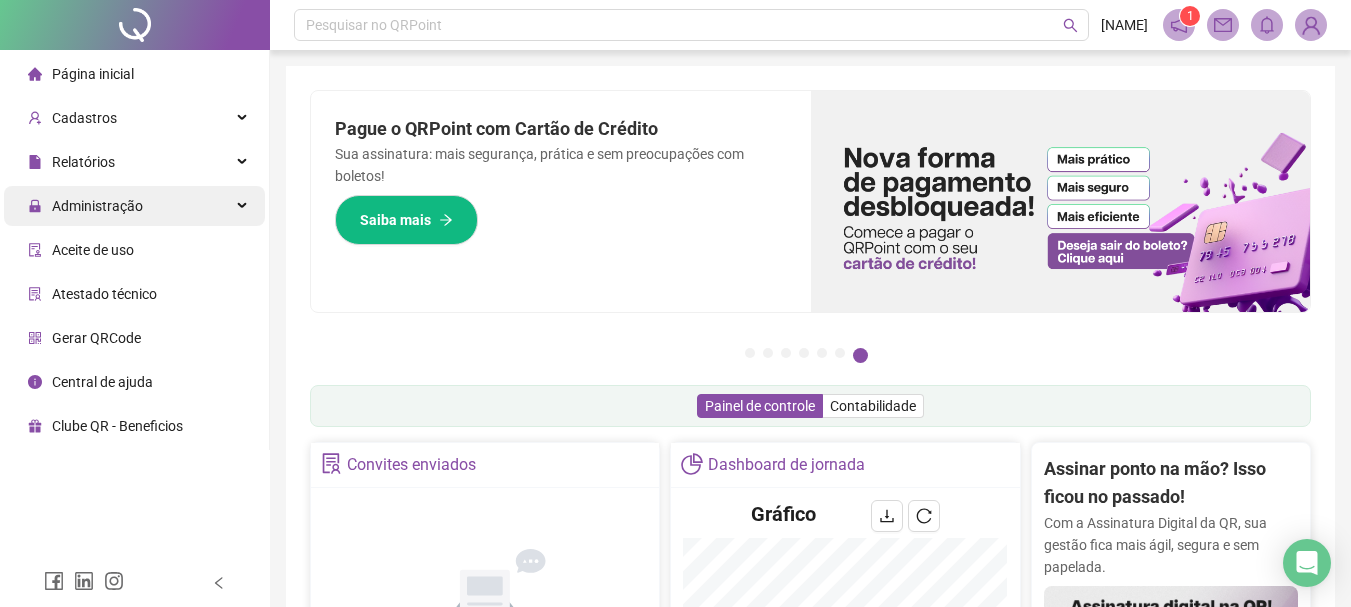 click on "Administração" at bounding box center (85, 206) 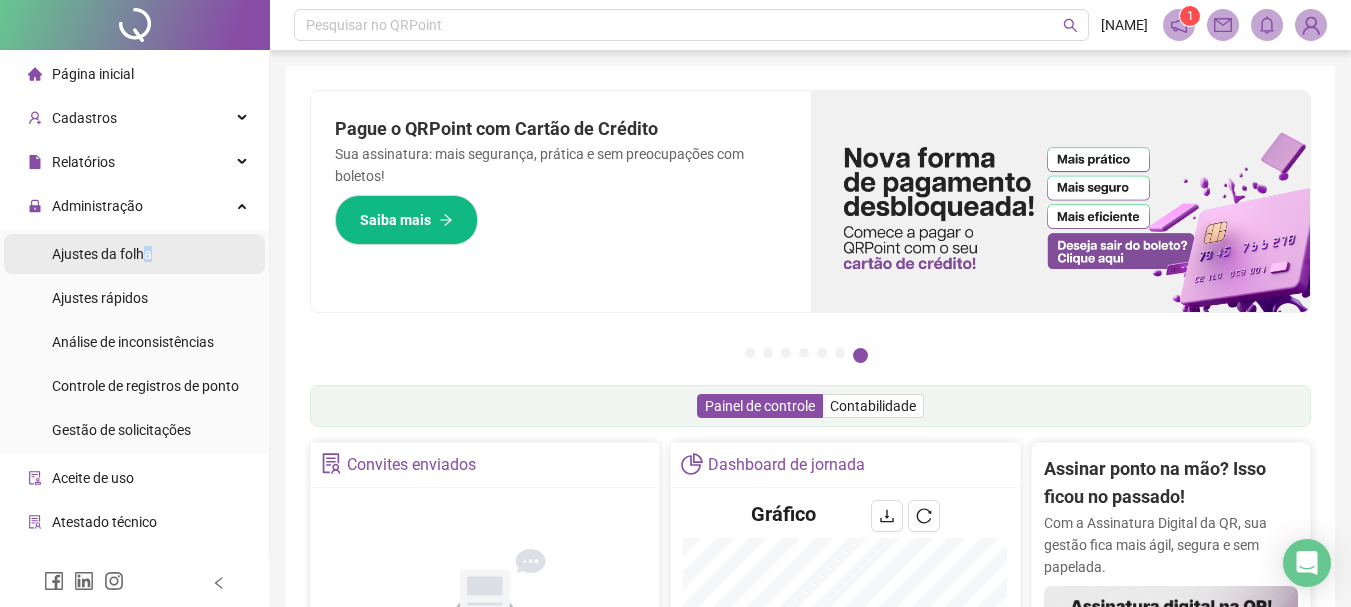 click on "Ajustes da folha" at bounding box center [102, 254] 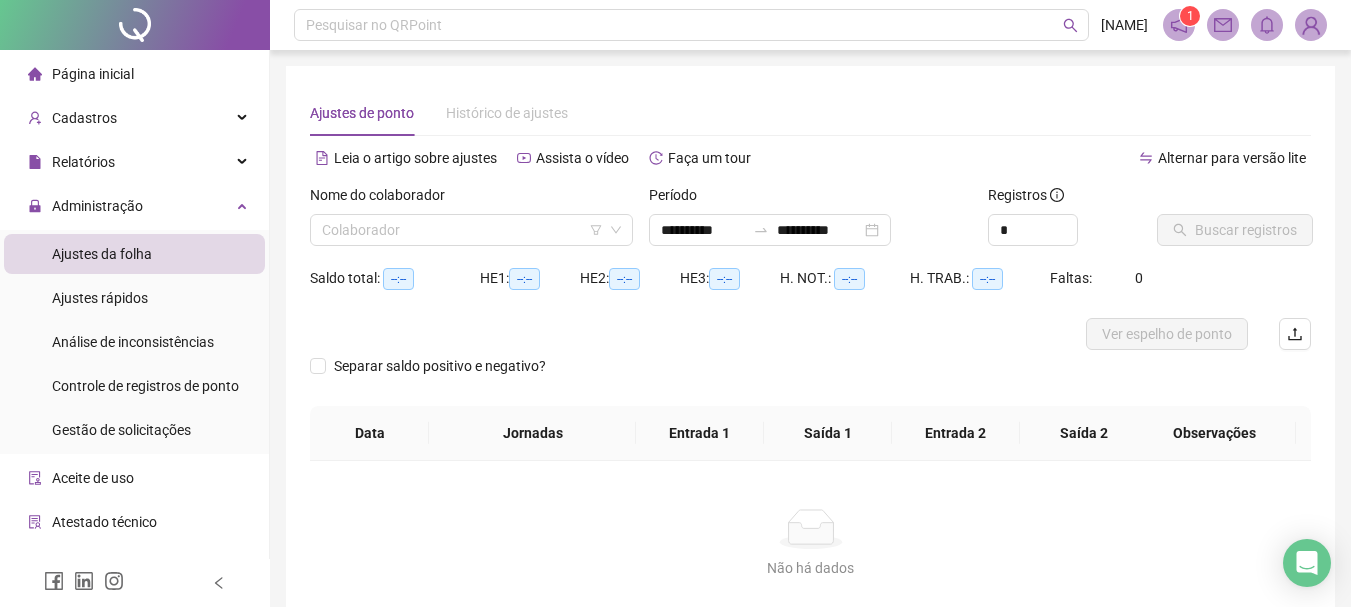 click on "Nome do colaborador" at bounding box center [384, 195] 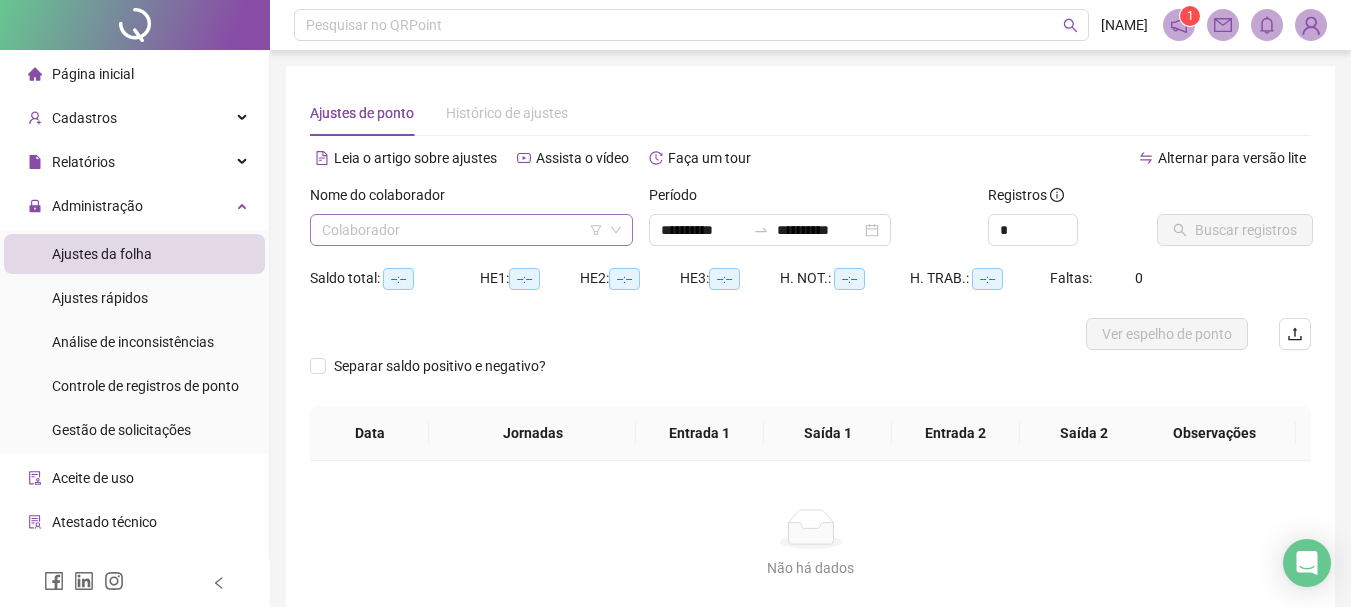 click at bounding box center [462, 230] 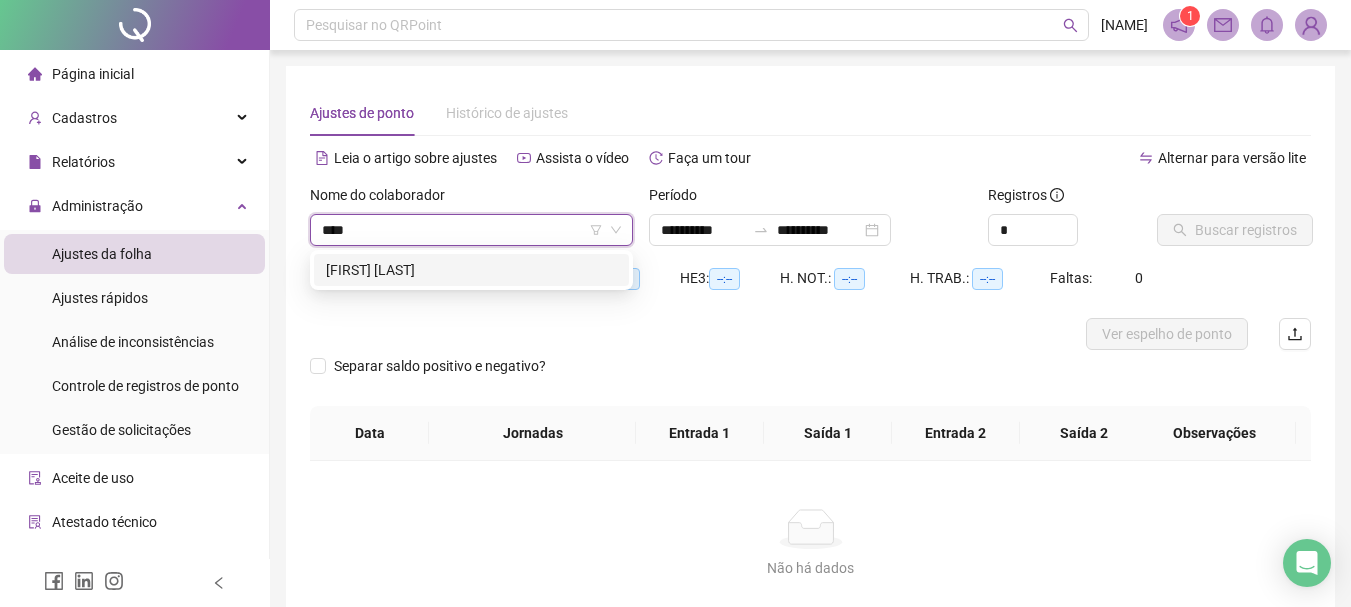 type on "*****" 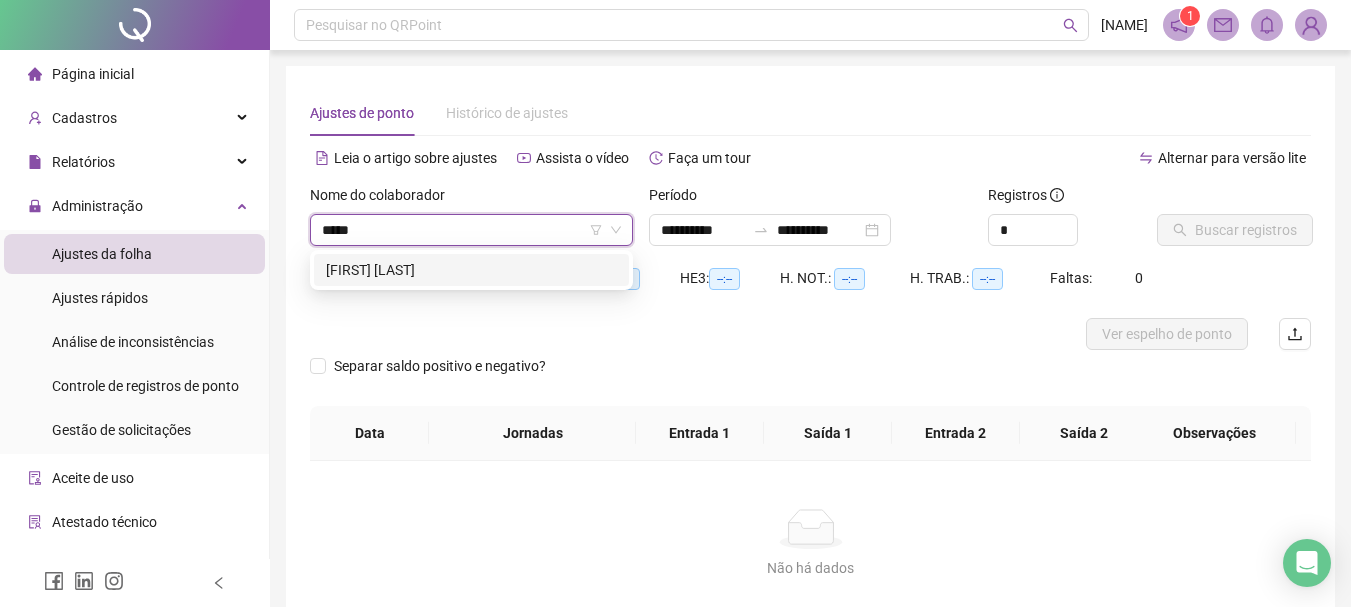 click on "[FIRST] [LAST]" at bounding box center [471, 270] 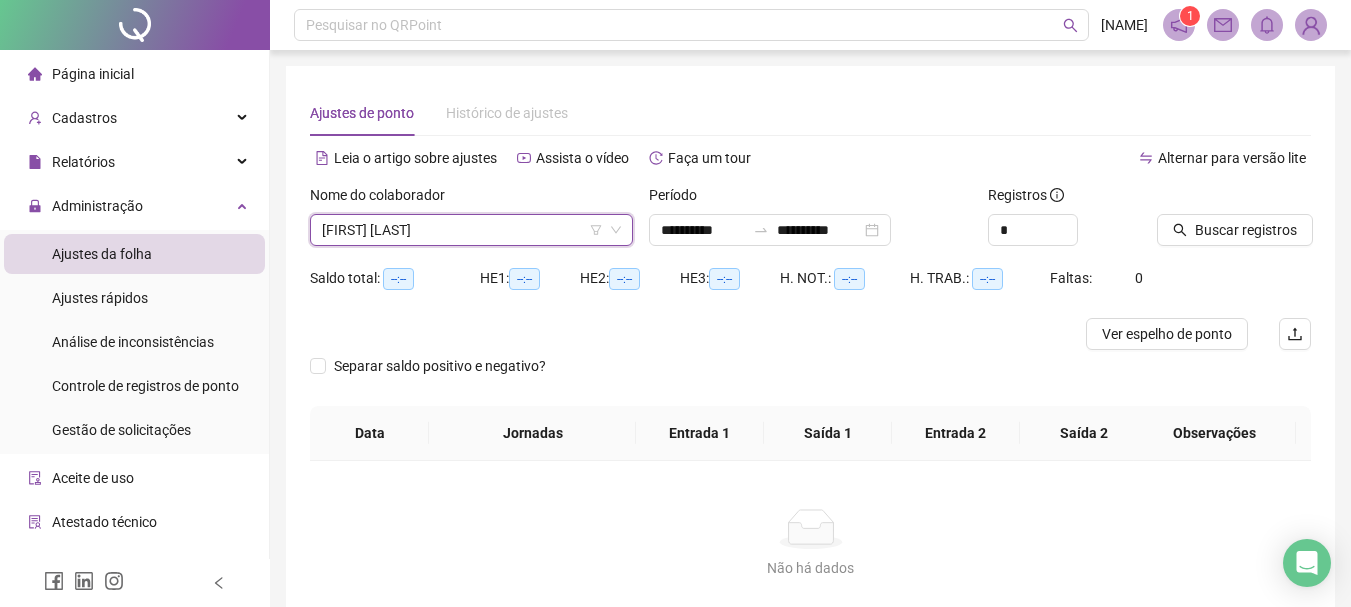click on "Buscar registros" at bounding box center (1234, 215) 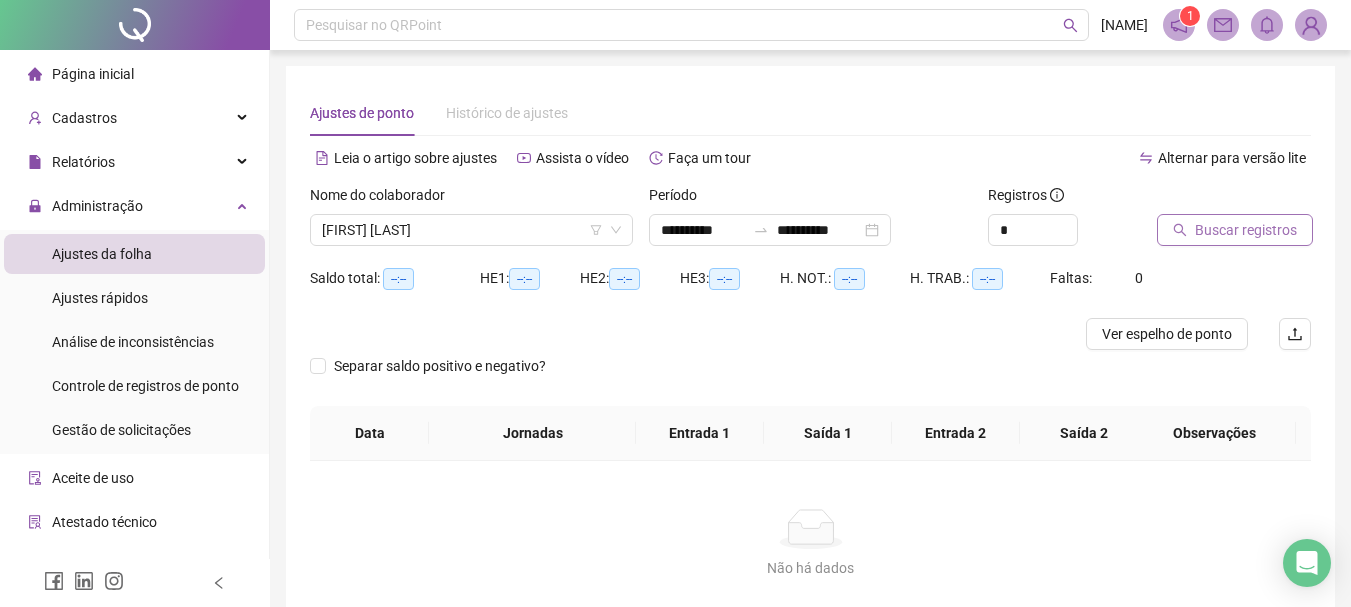 click on "Buscar registros" at bounding box center (1246, 230) 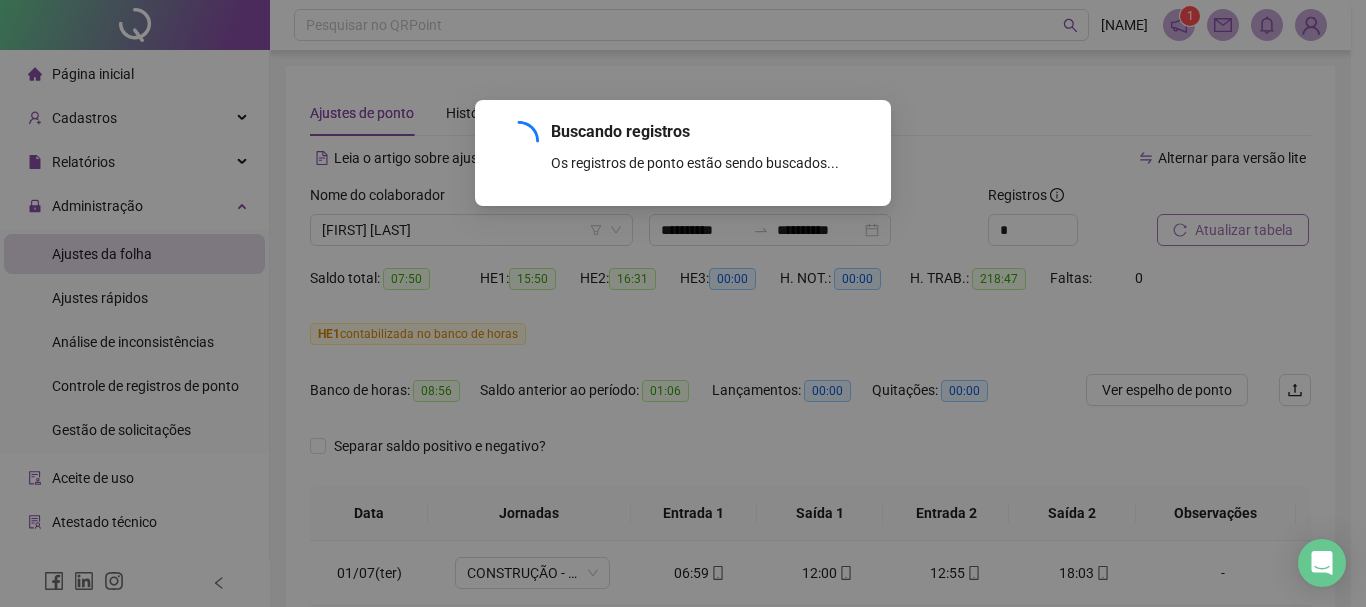 click on "Buscando registros Os registros de ponto estão sendo buscados... OK" at bounding box center [683, 303] 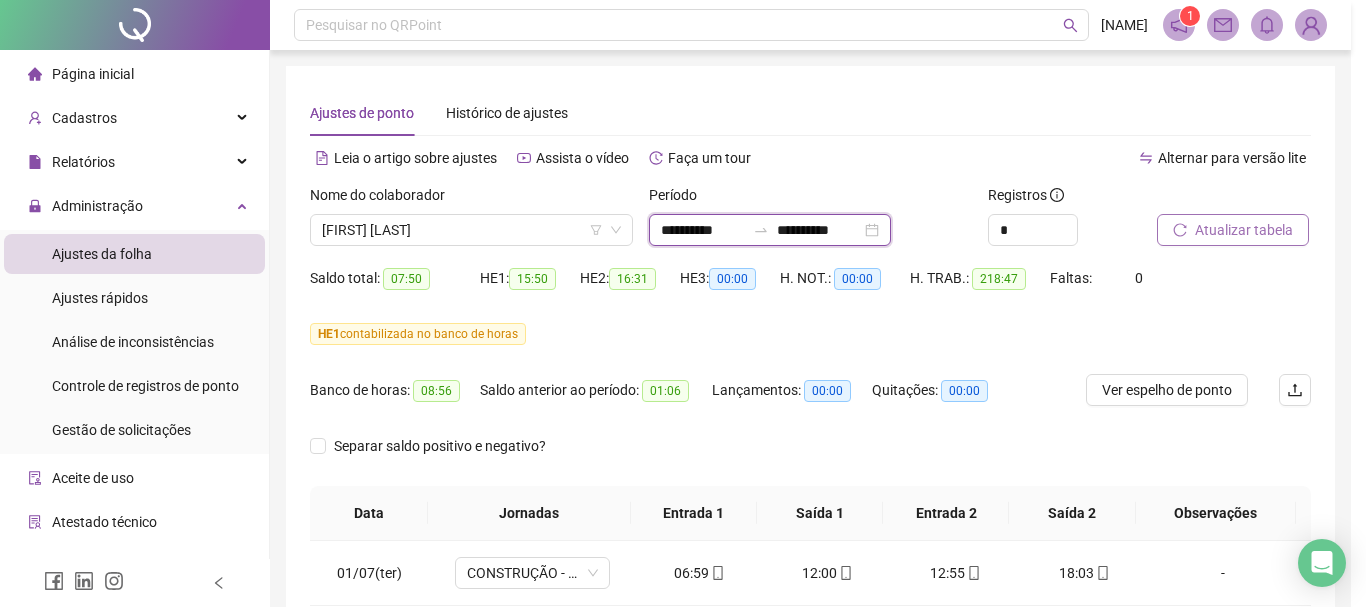click on "**********" at bounding box center [819, 230] 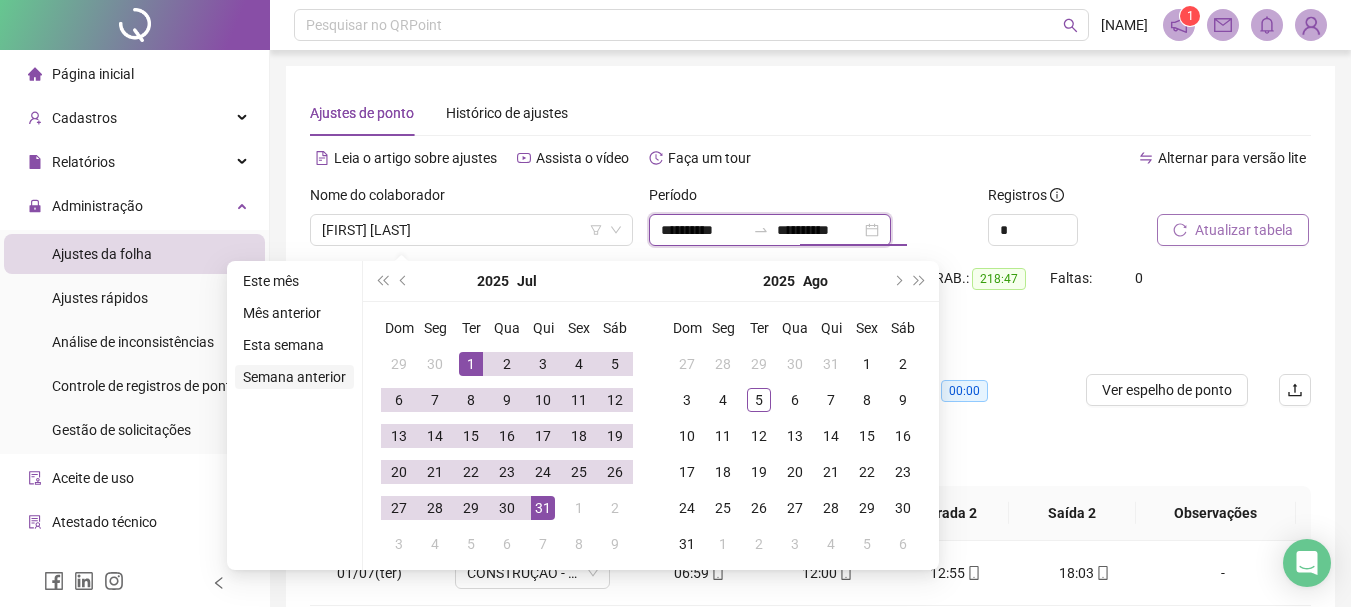 type on "**********" 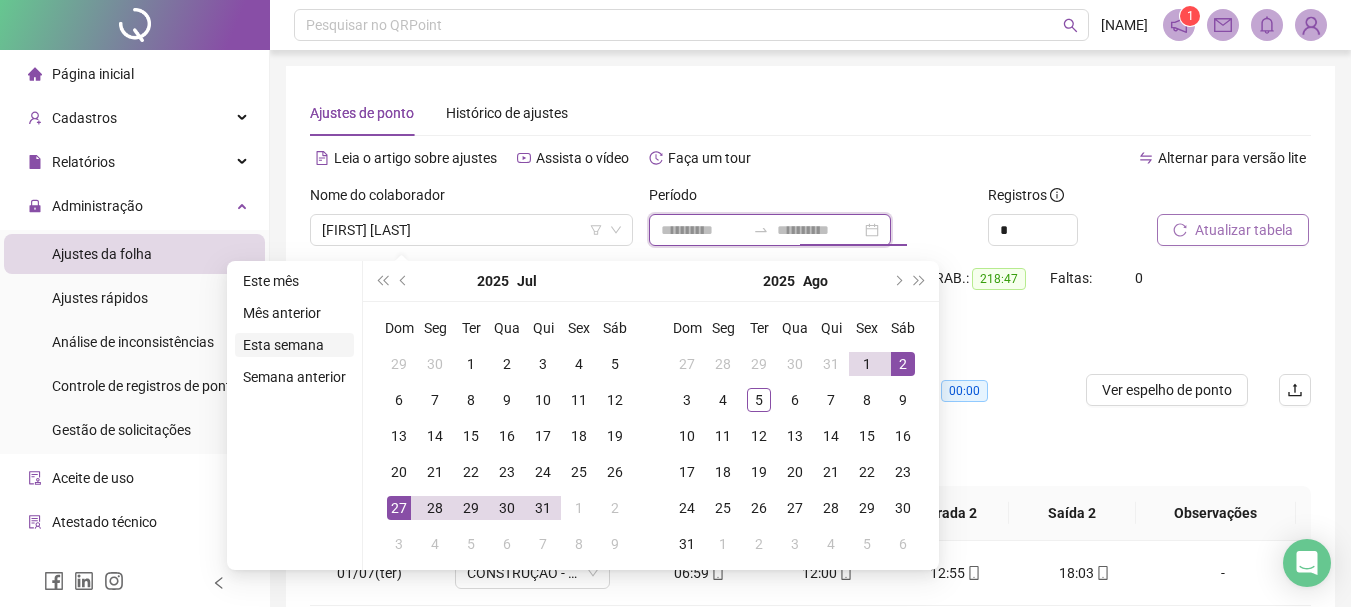 type on "**********" 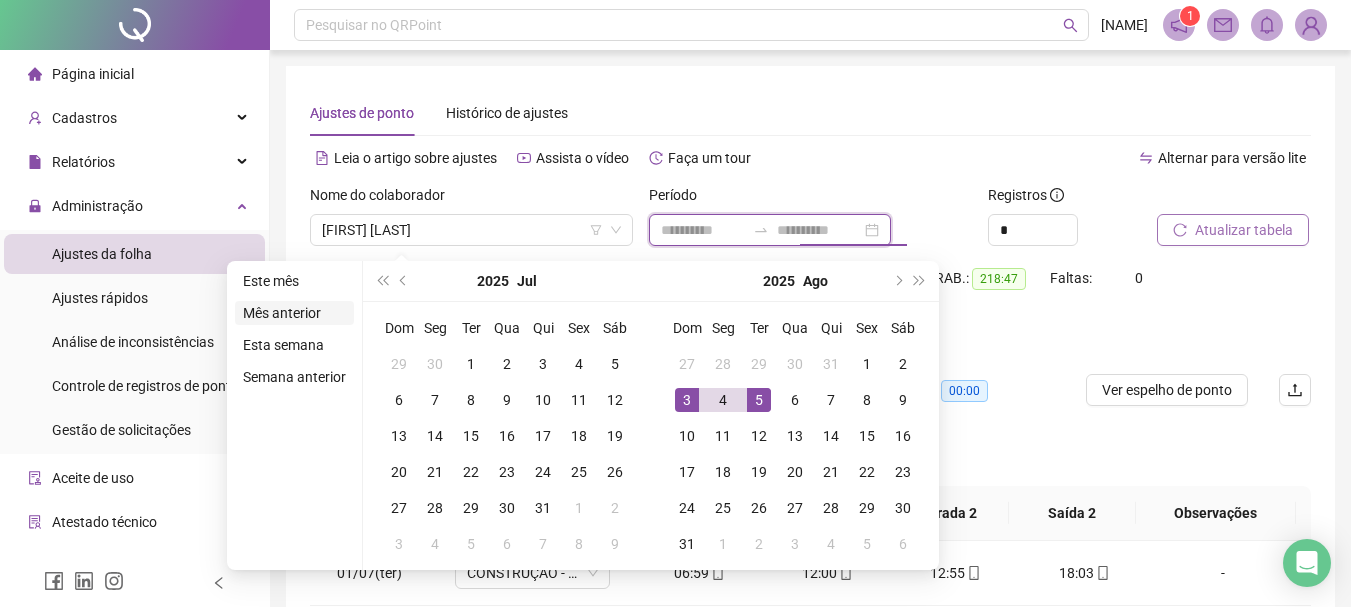 type on "**********" 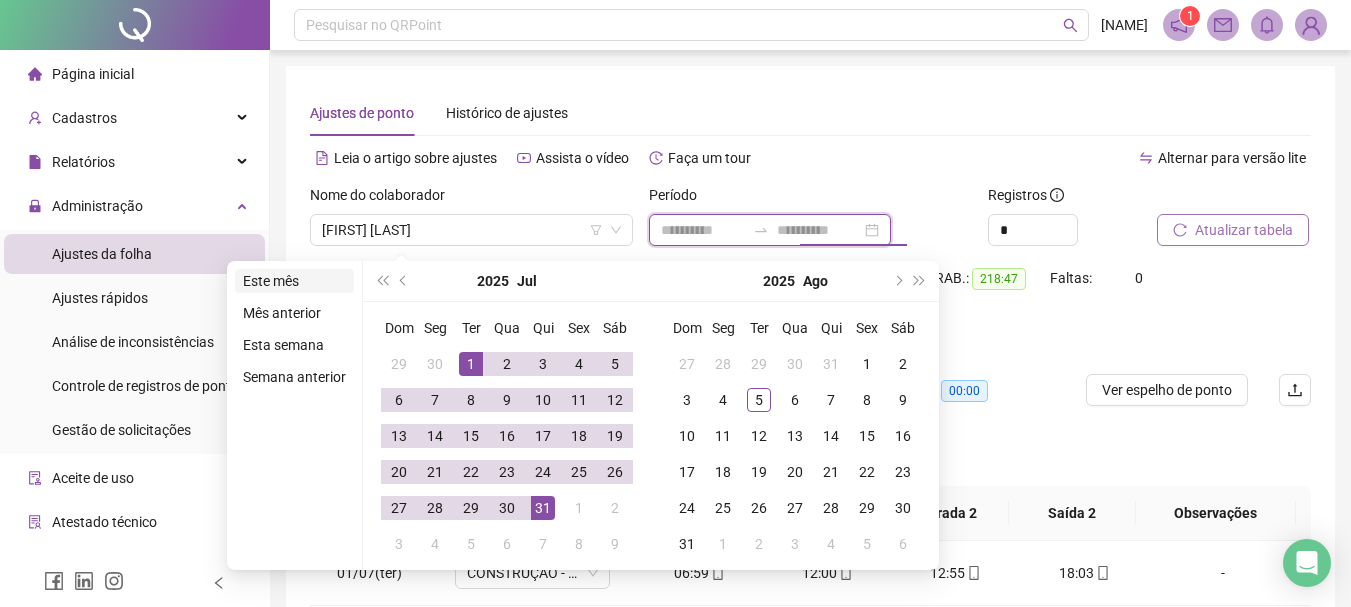 type on "**********" 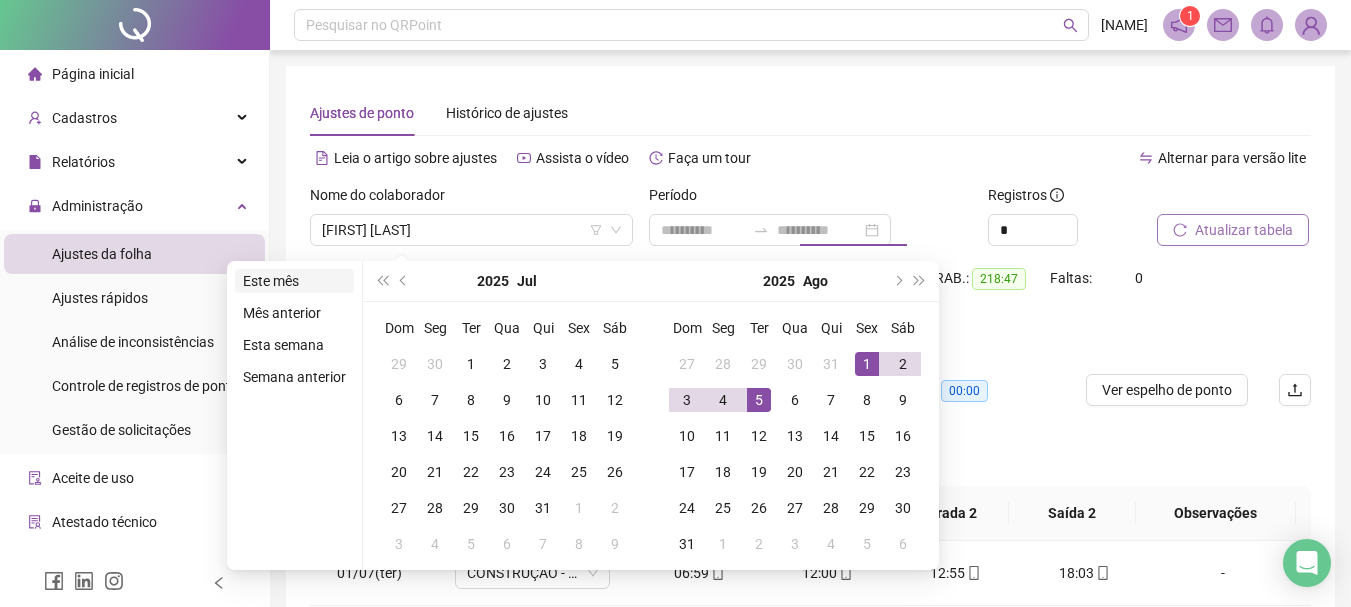 click on "Este mês" at bounding box center [294, 281] 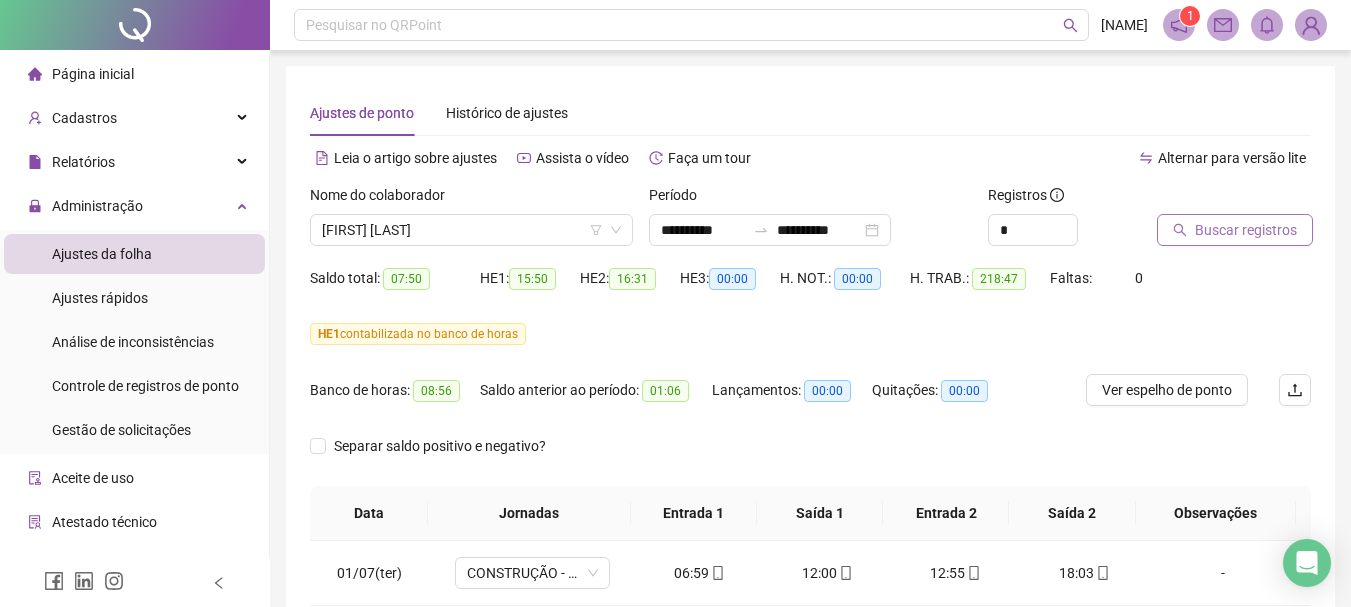 click on "Buscar registros" at bounding box center (1235, 230) 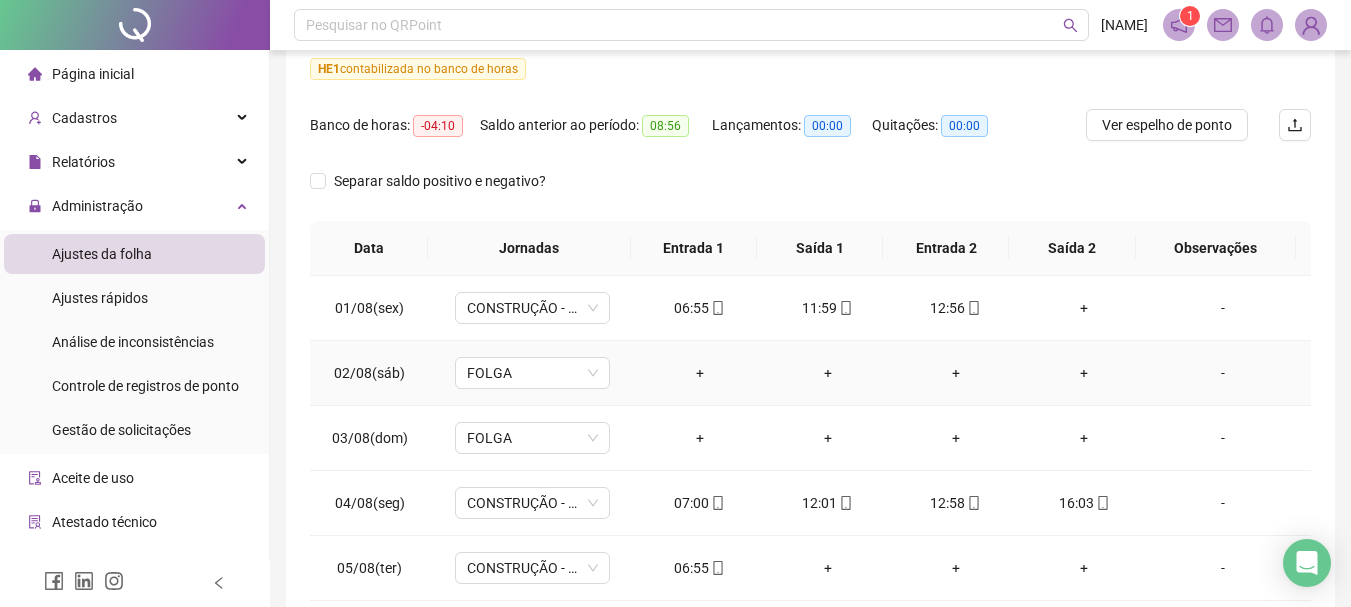 scroll, scrollTop: 300, scrollLeft: 0, axis: vertical 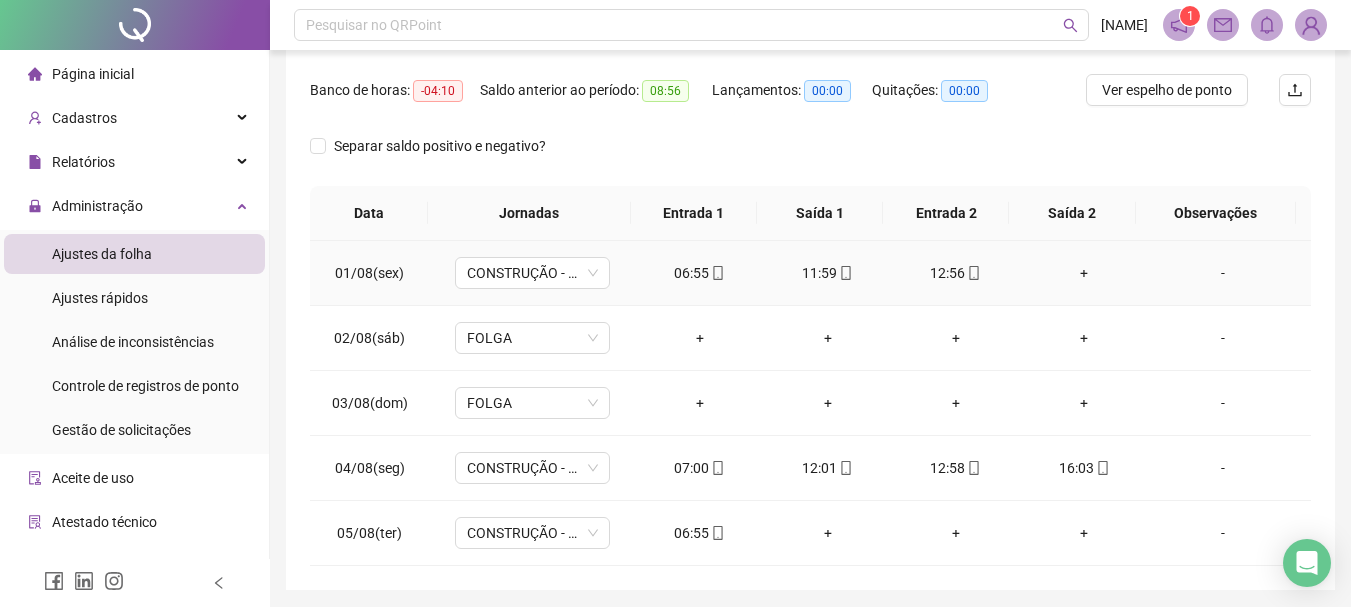 click on "+" at bounding box center (1084, 273) 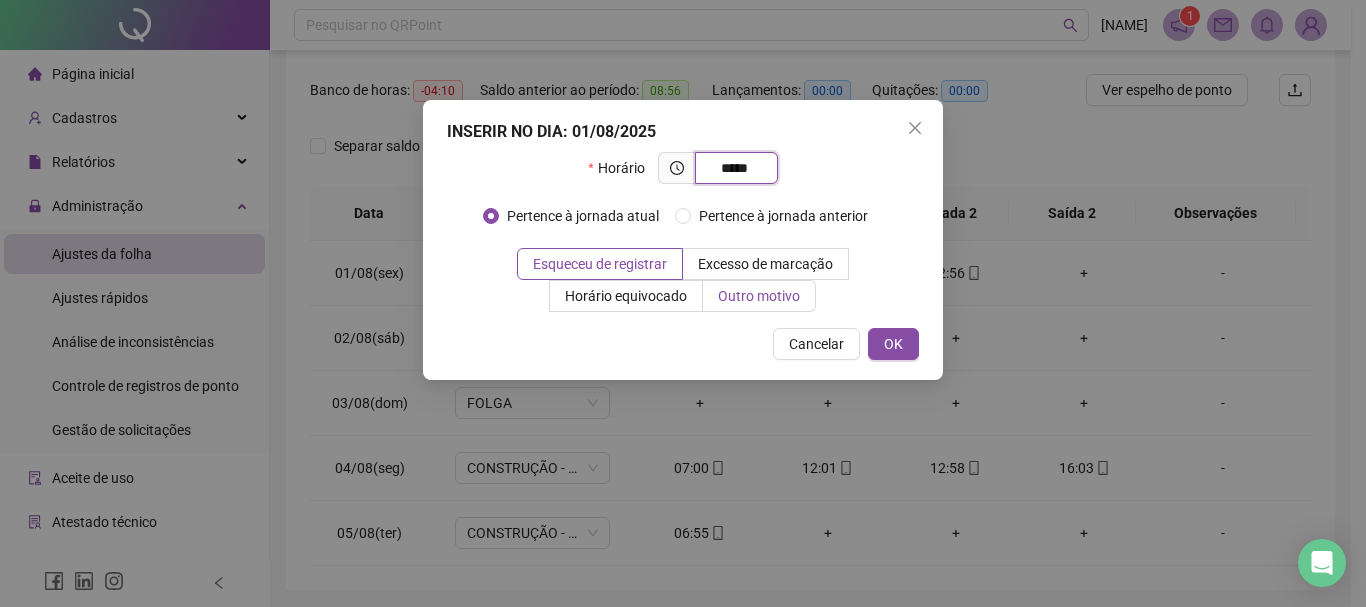 type on "*****" 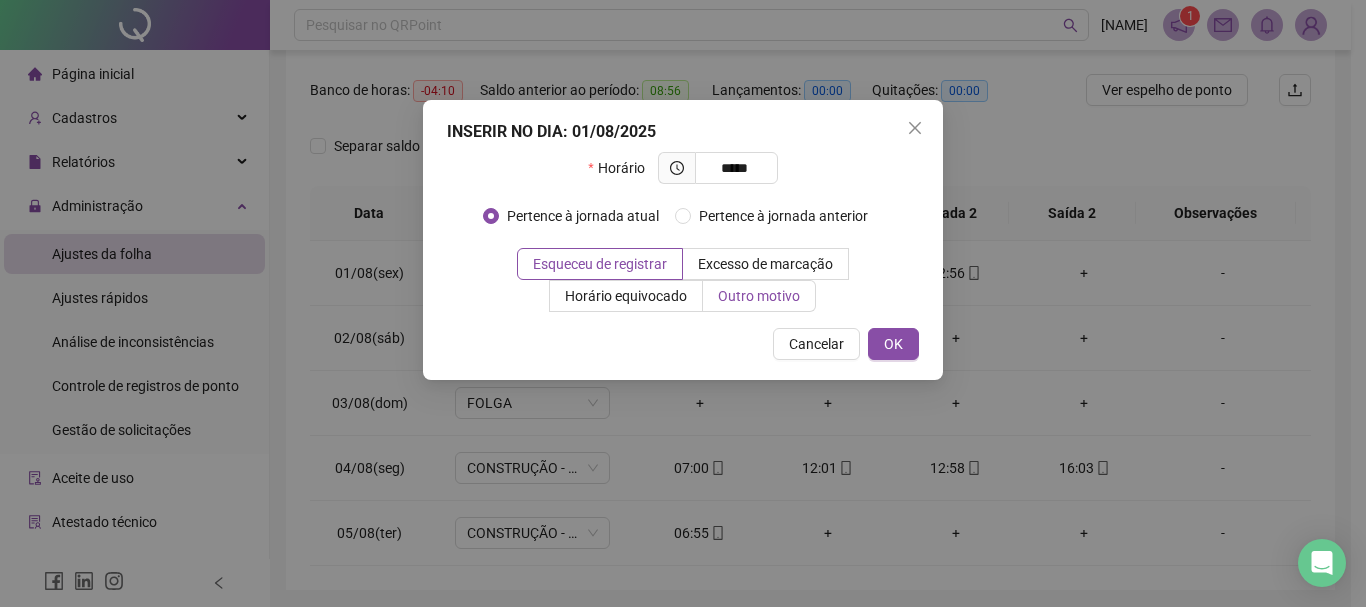 click on "Outro motivo" at bounding box center [759, 296] 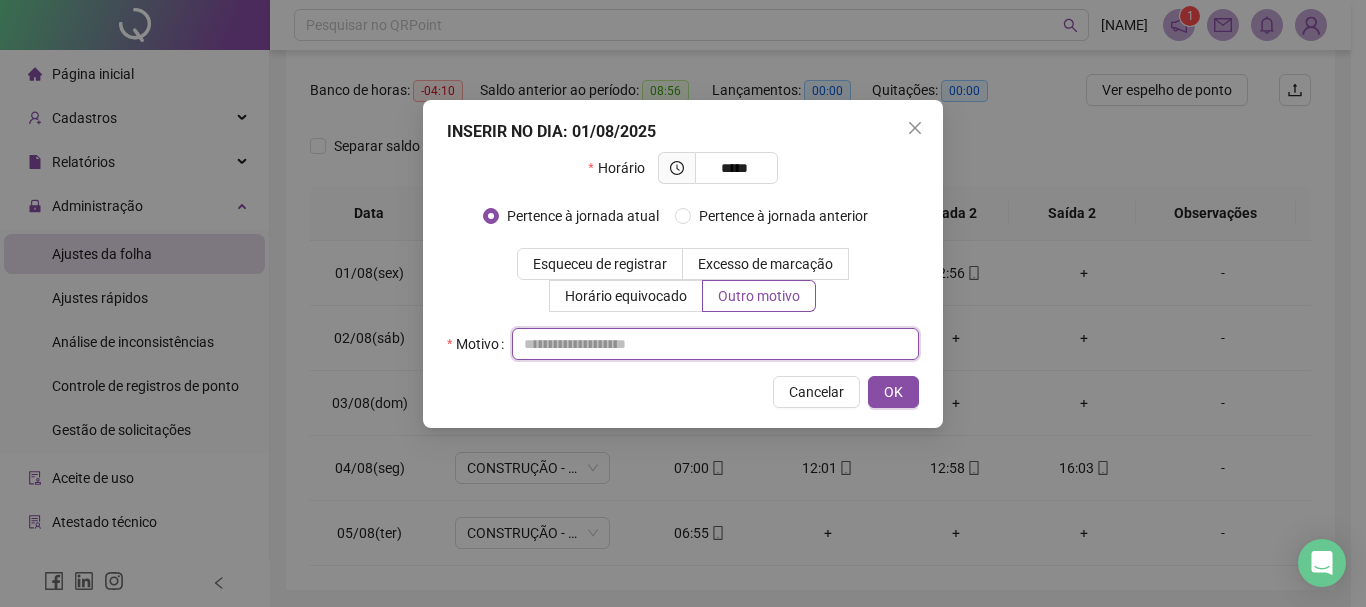 click at bounding box center (715, 344) 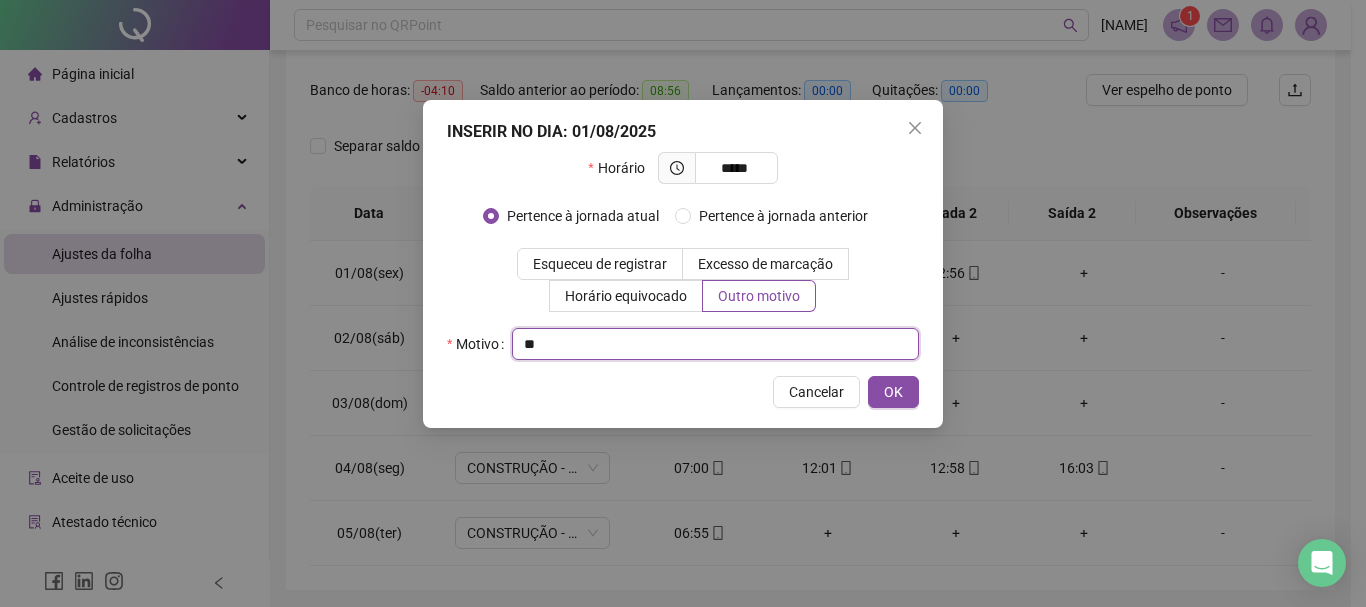 type on "*" 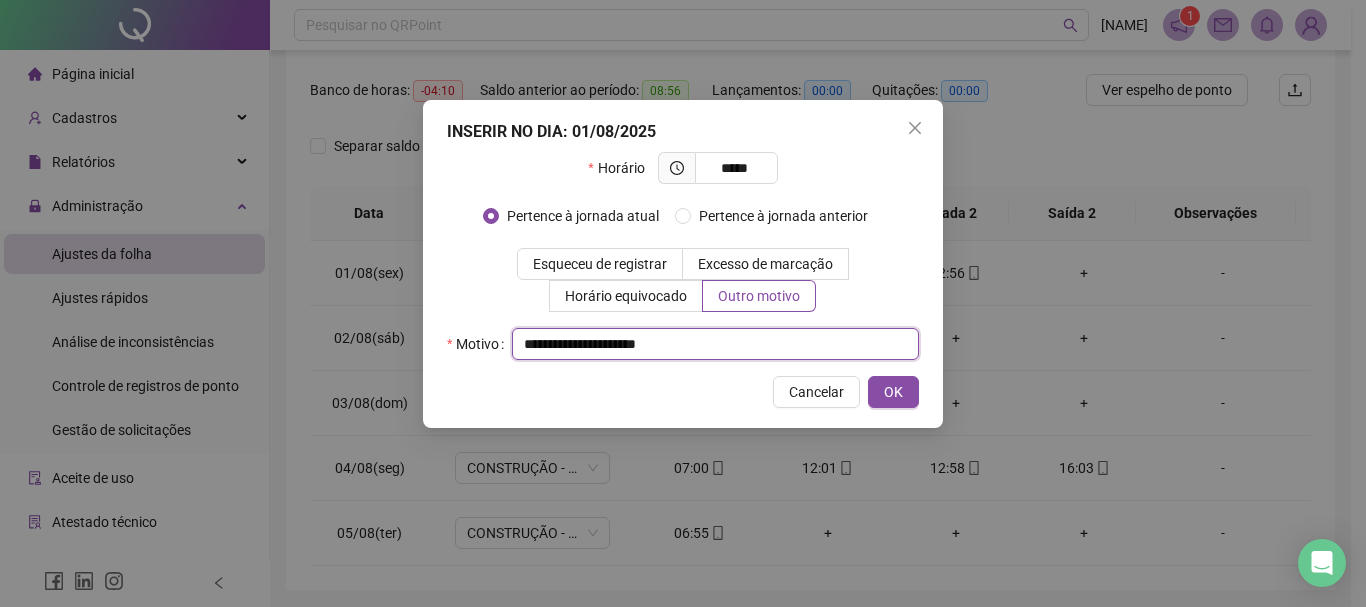 click on "**********" at bounding box center (715, 344) 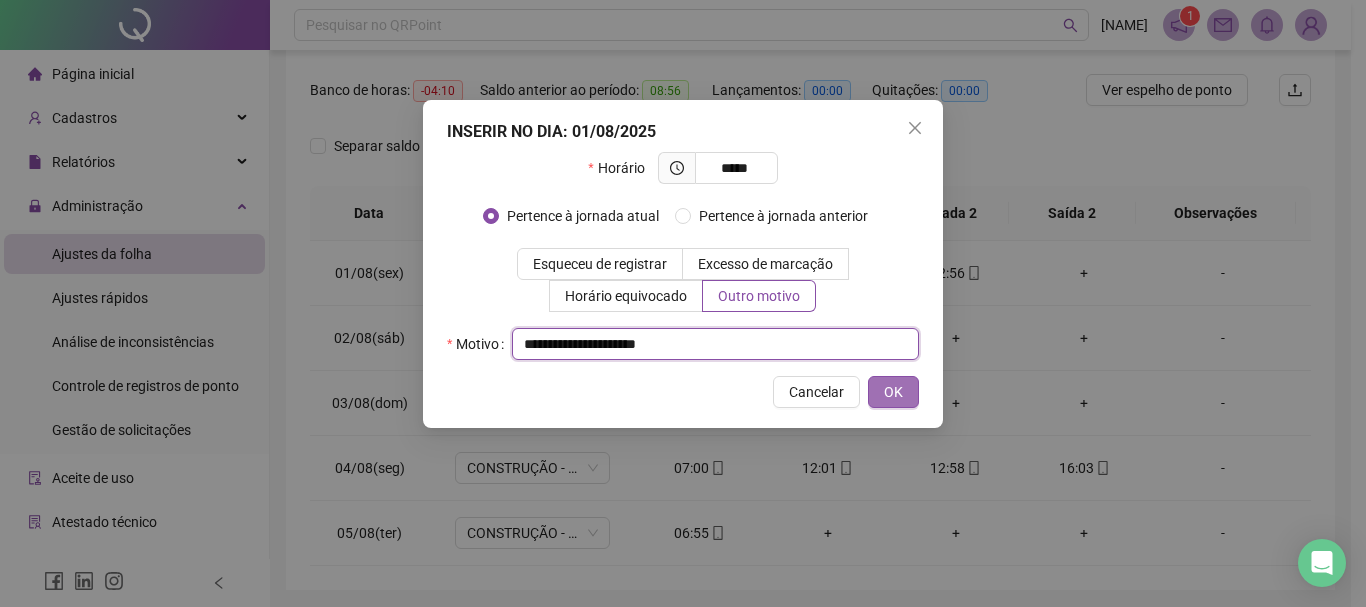 type on "**********" 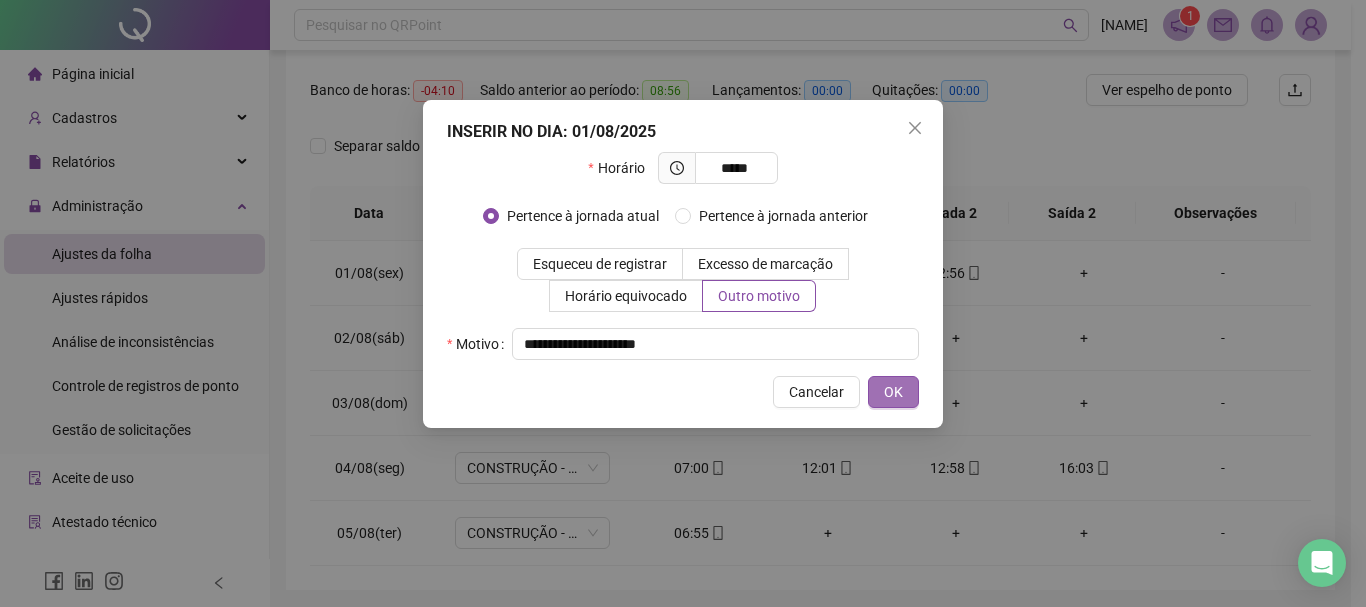 click on "OK" at bounding box center [893, 392] 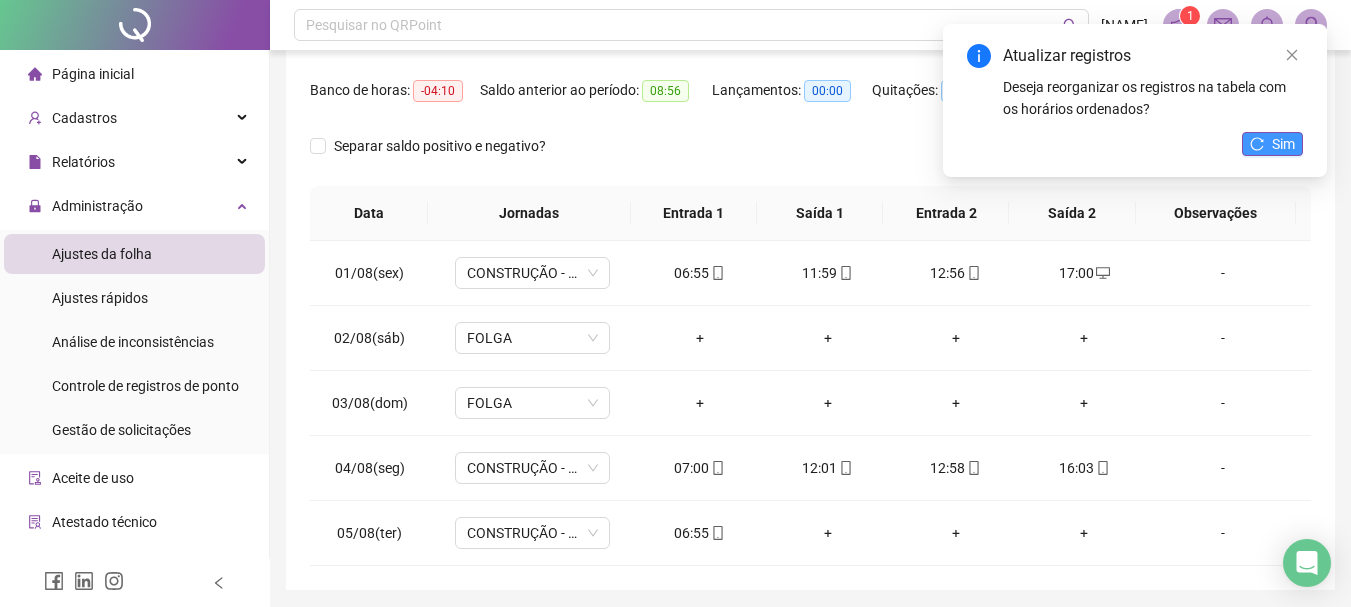 click on "Sim" at bounding box center (1283, 144) 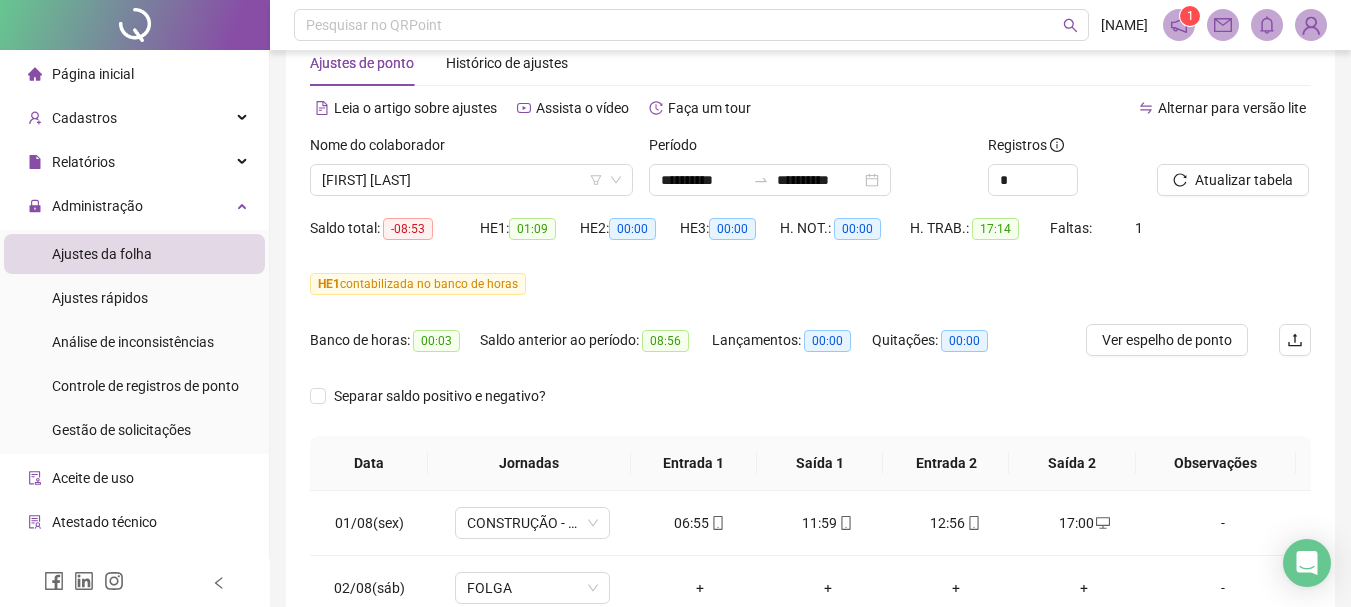 scroll, scrollTop: 0, scrollLeft: 0, axis: both 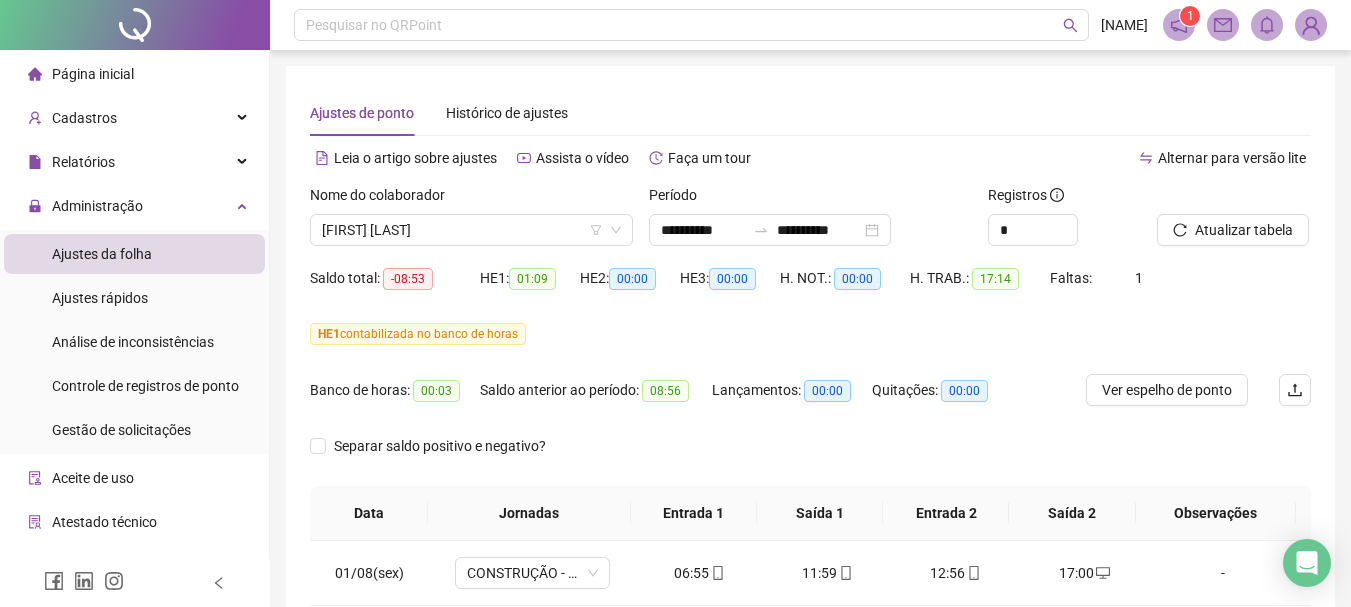 click on "Período" at bounding box center (810, 199) 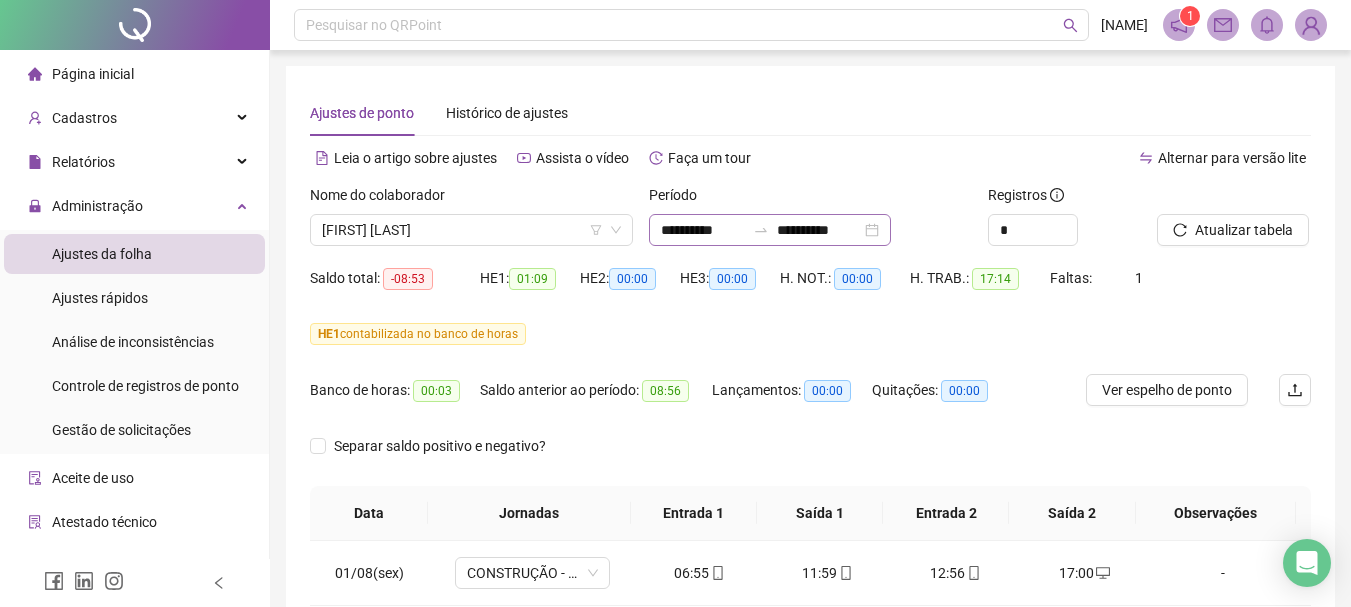 click on "**********" at bounding box center [770, 230] 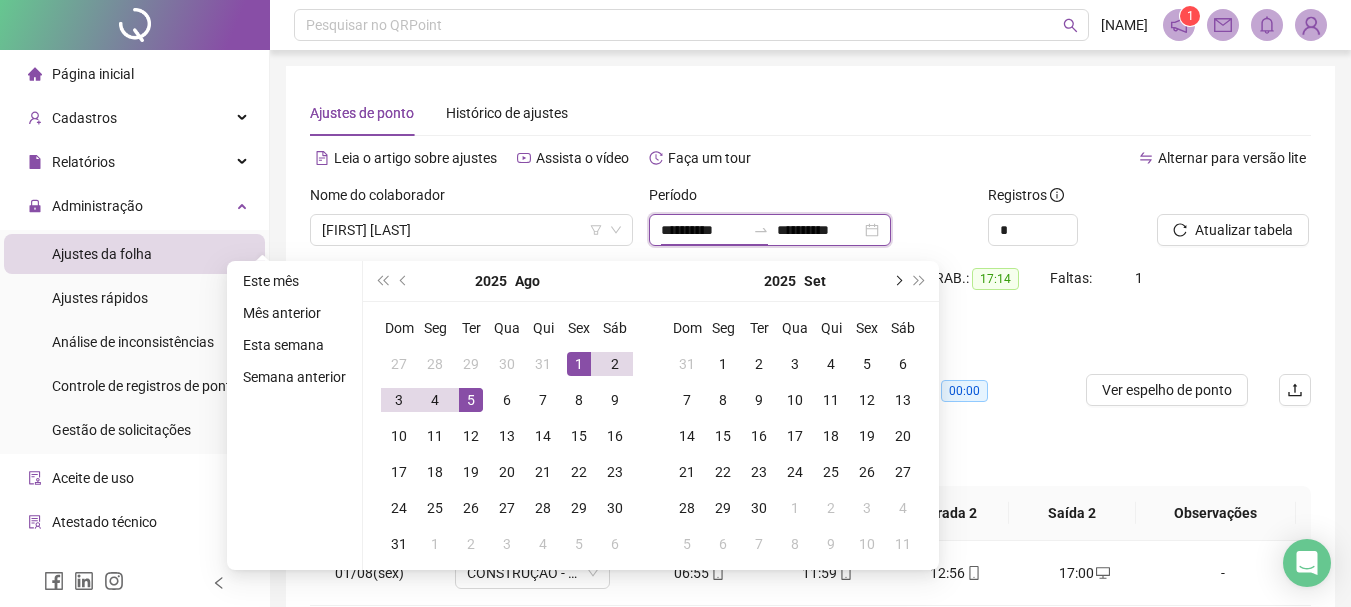 type on "**********" 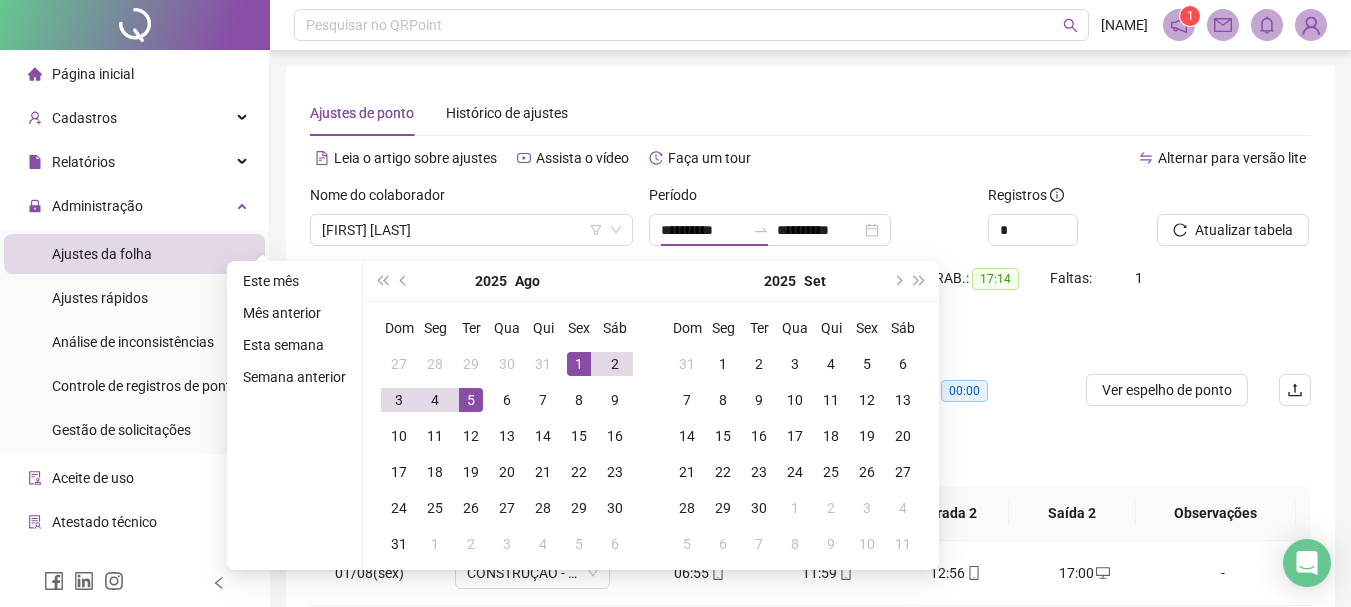 click on "Ajustes de ponto Histórico de ajustes" at bounding box center [810, 113] 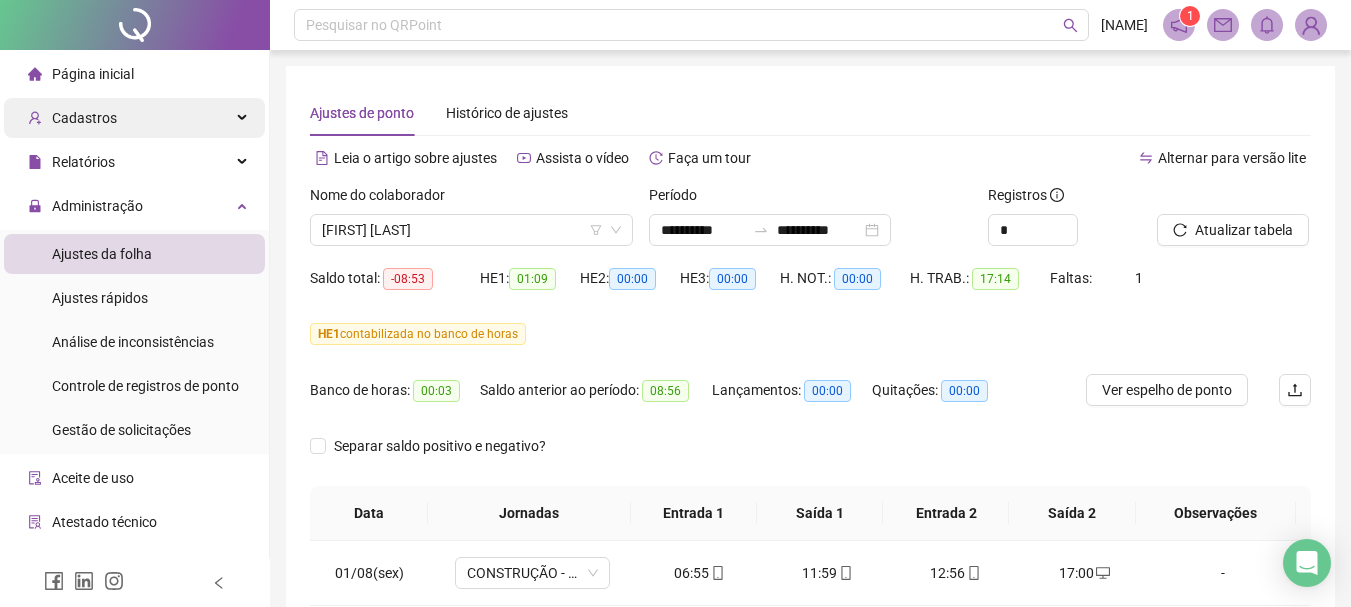 click on "Cadastros" at bounding box center [134, 118] 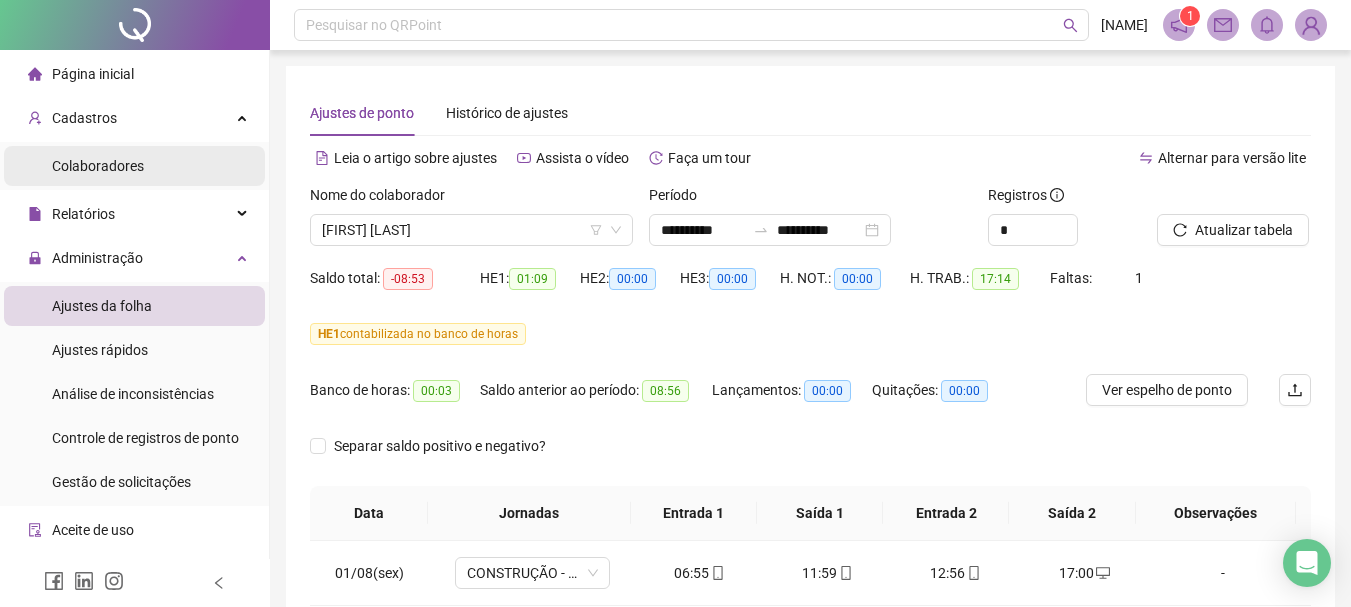 click on "Colaboradores" at bounding box center (98, 166) 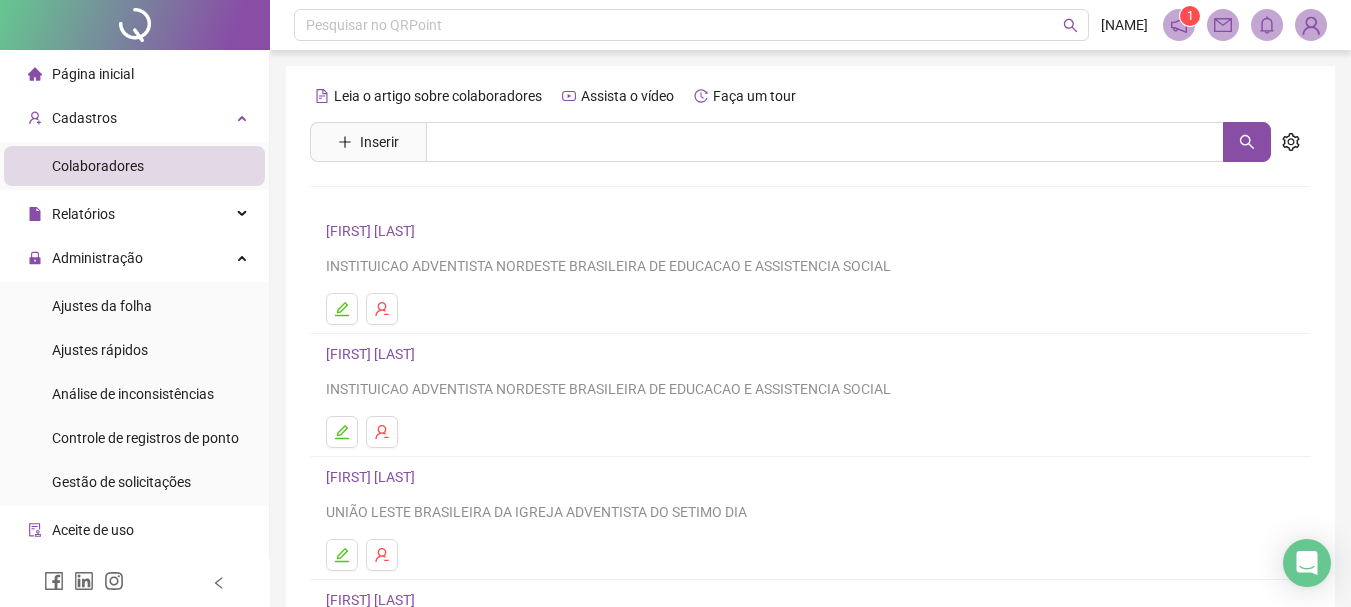 click on "Página inicial" at bounding box center [134, 74] 